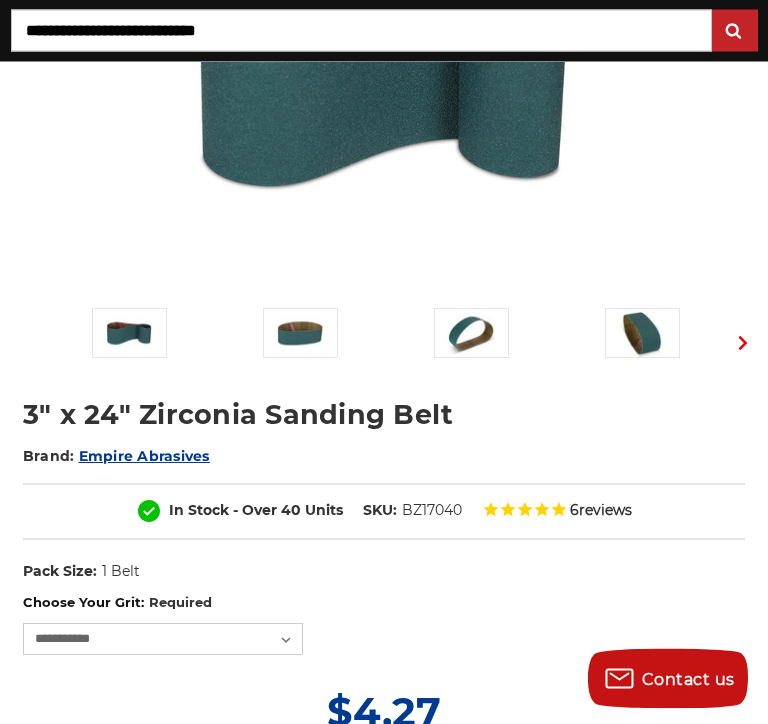 scroll, scrollTop: 357, scrollLeft: 0, axis: vertical 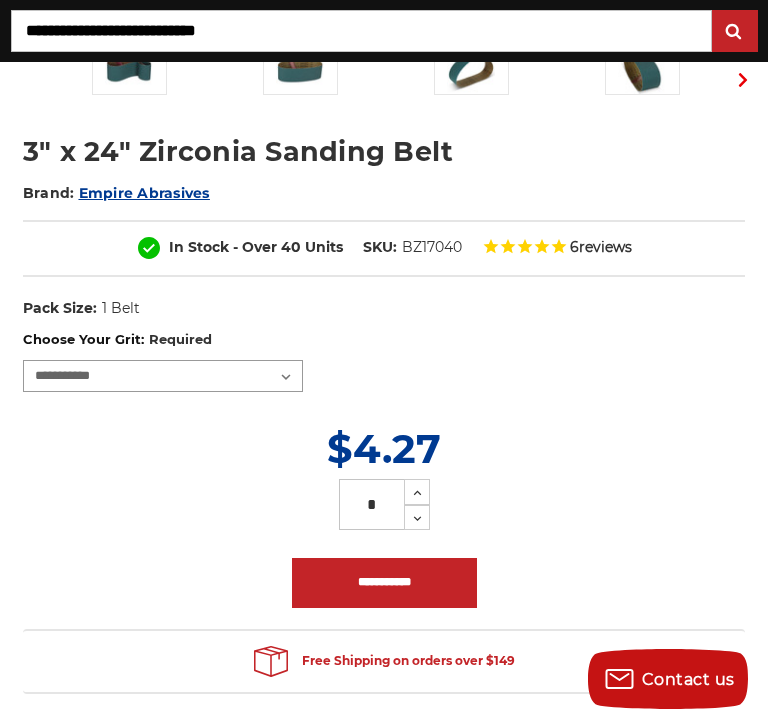 click on "**********" at bounding box center [163, 376] 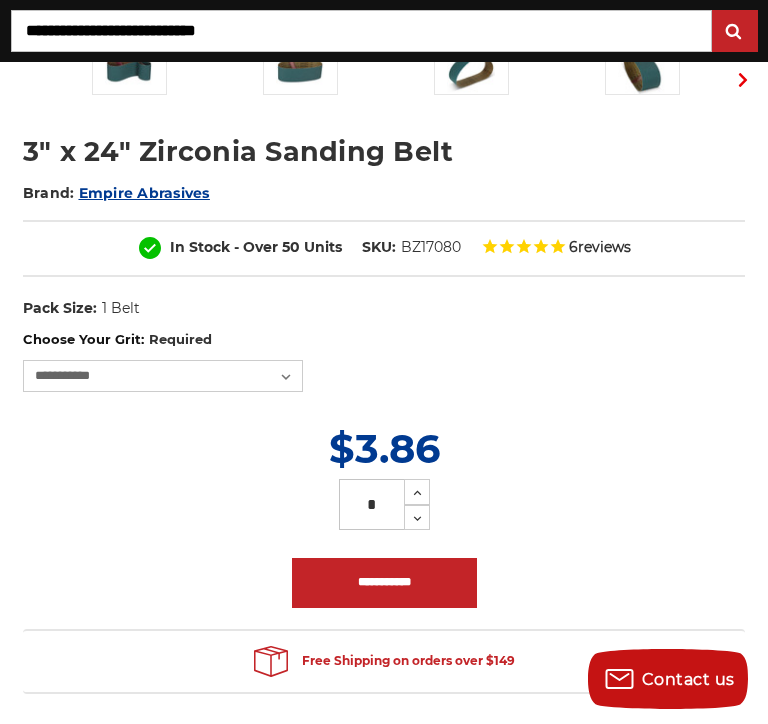 click on "Increase Quantity:" at bounding box center [417, 492] 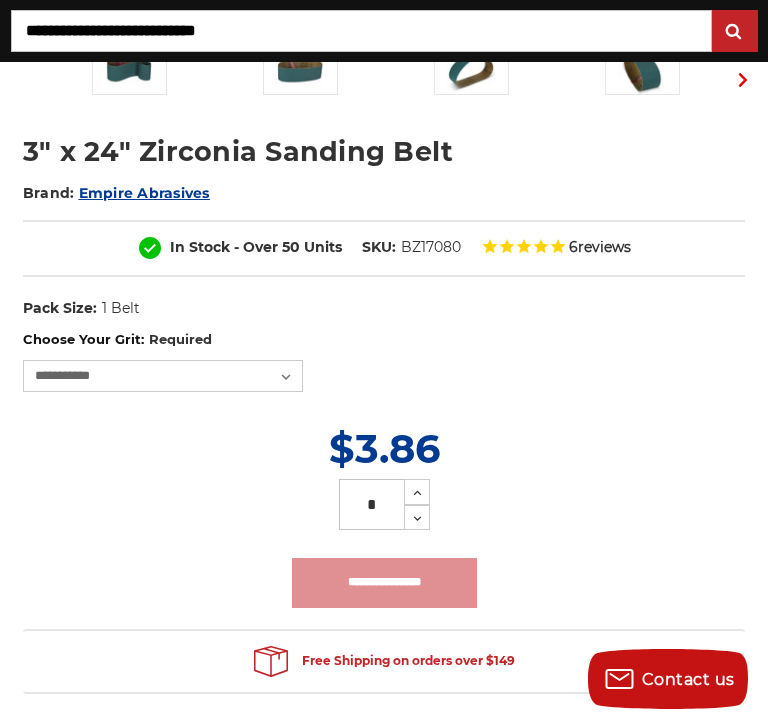 type on "**********" 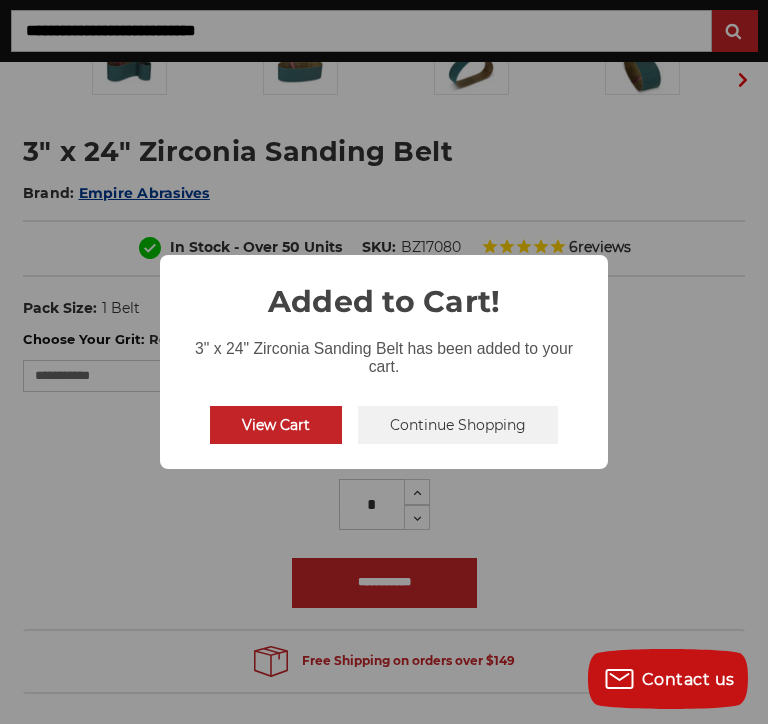 click on "View Cart" at bounding box center (276, 425) 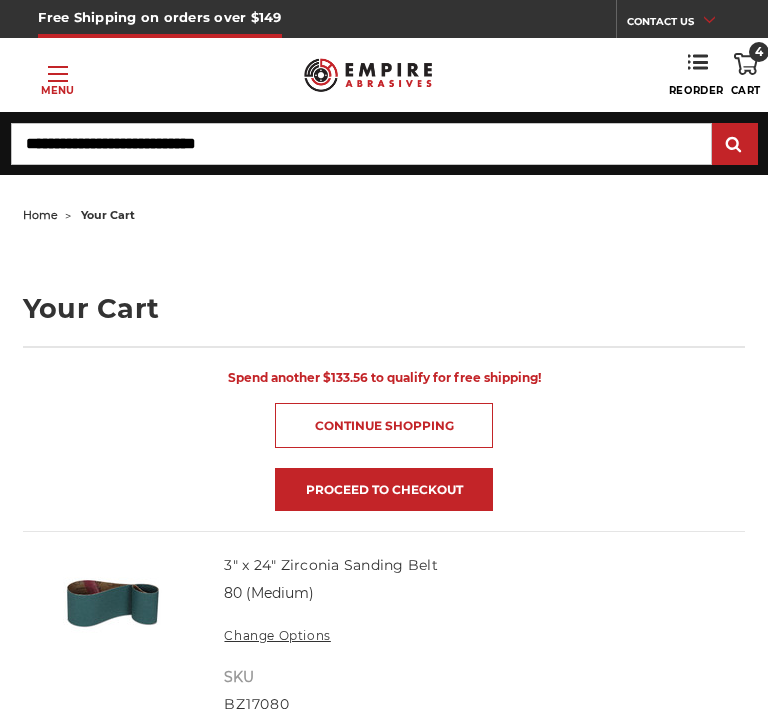 scroll, scrollTop: 0, scrollLeft: 0, axis: both 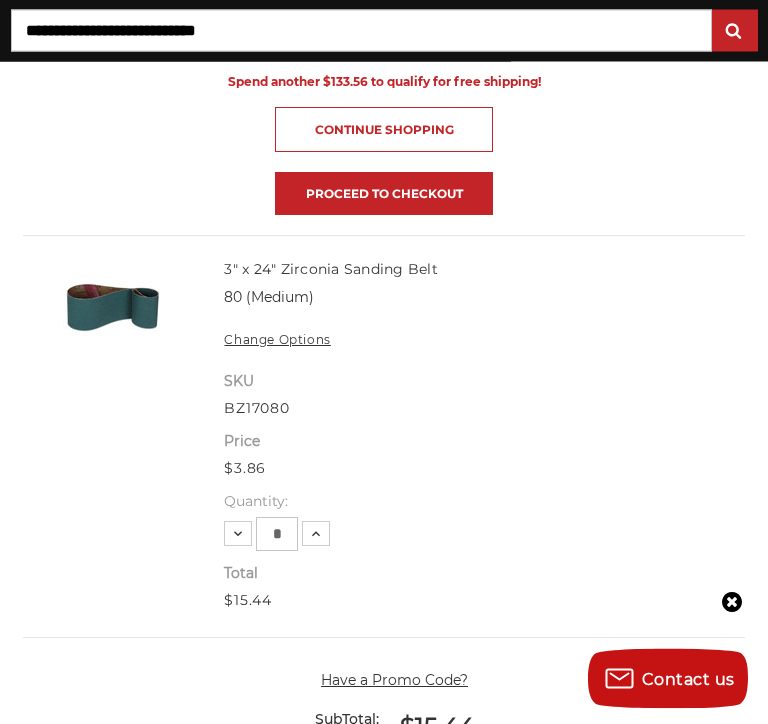click 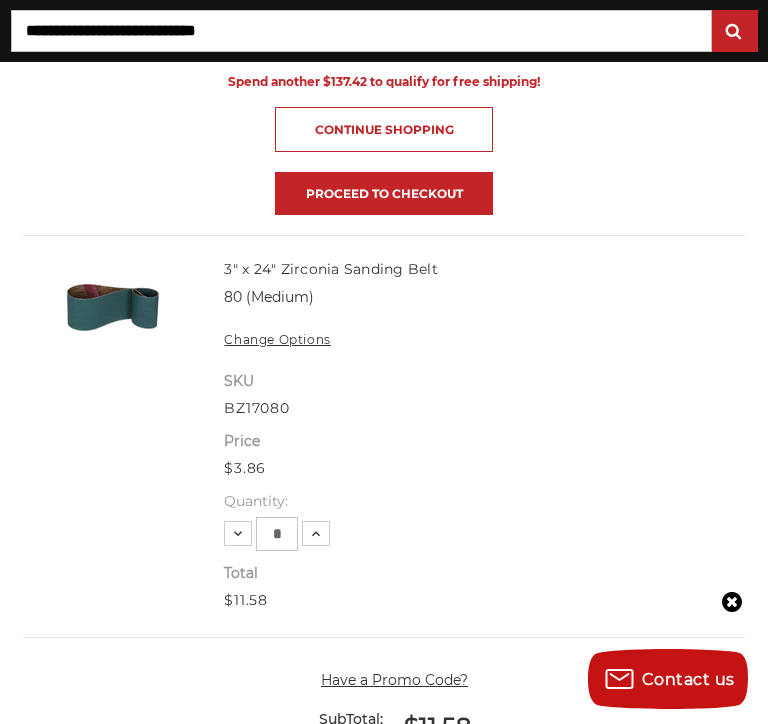 click on "Decrease Quantity:" at bounding box center (238, 533) 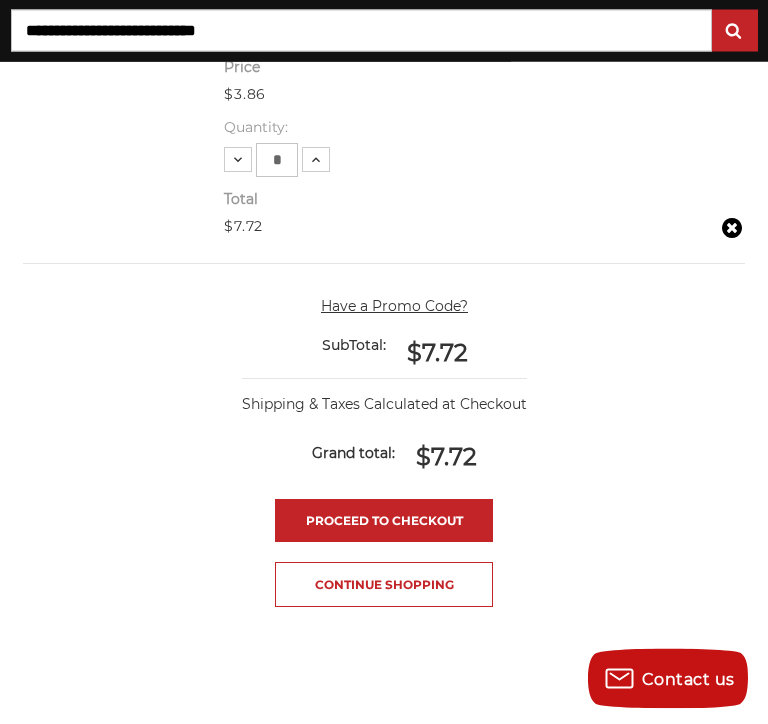scroll, scrollTop: 673, scrollLeft: 0, axis: vertical 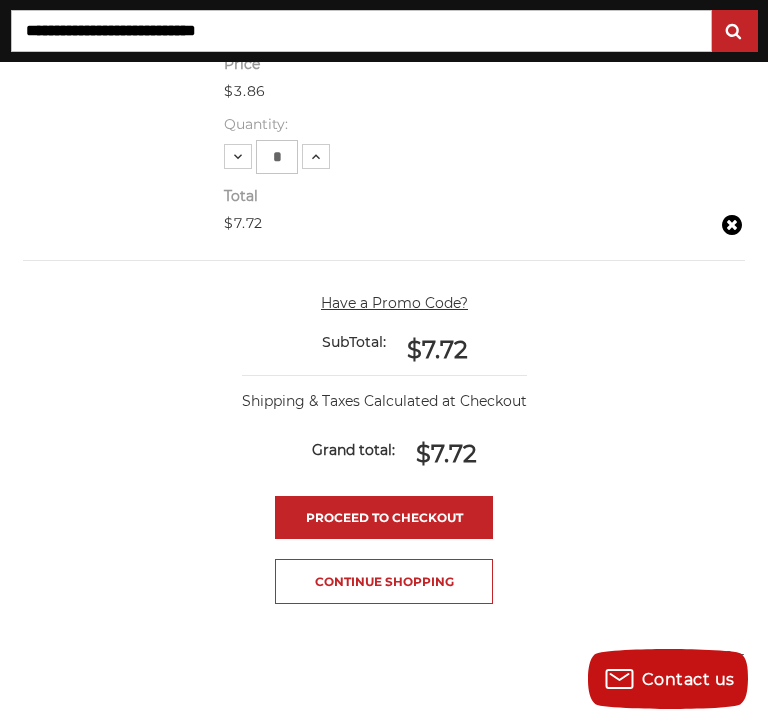 click on "Proceed to checkout" at bounding box center (384, 517) 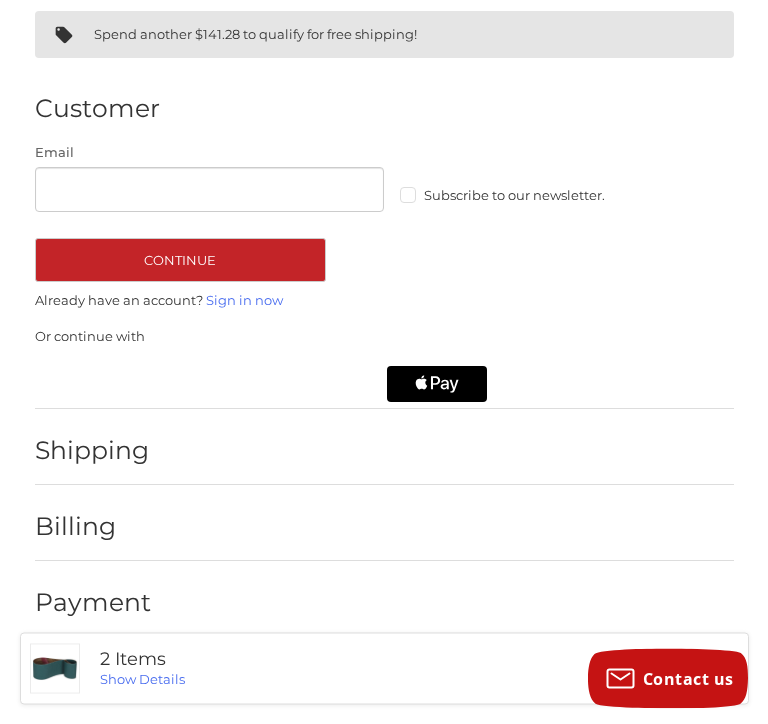 scroll, scrollTop: 175, scrollLeft: 0, axis: vertical 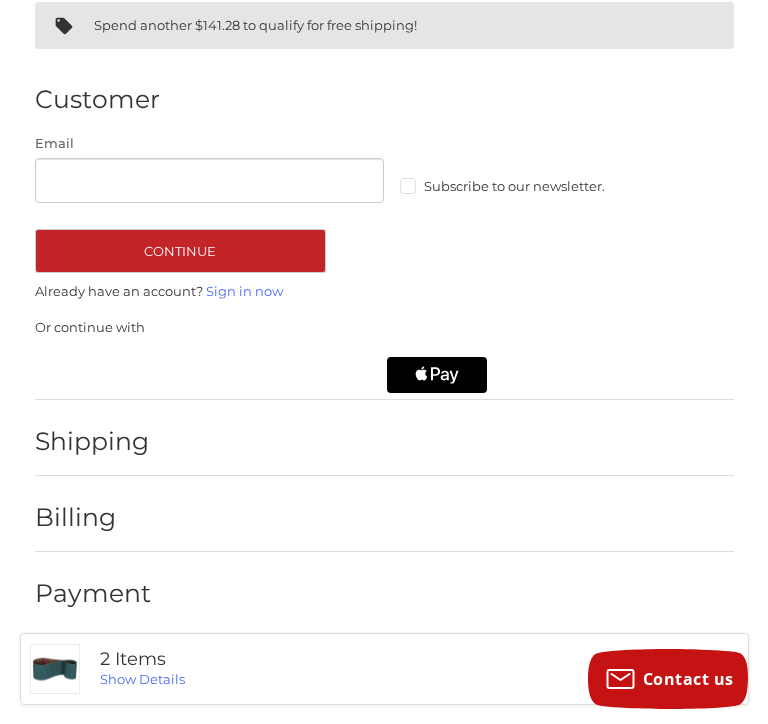 click on "Continue" at bounding box center (180, 251) 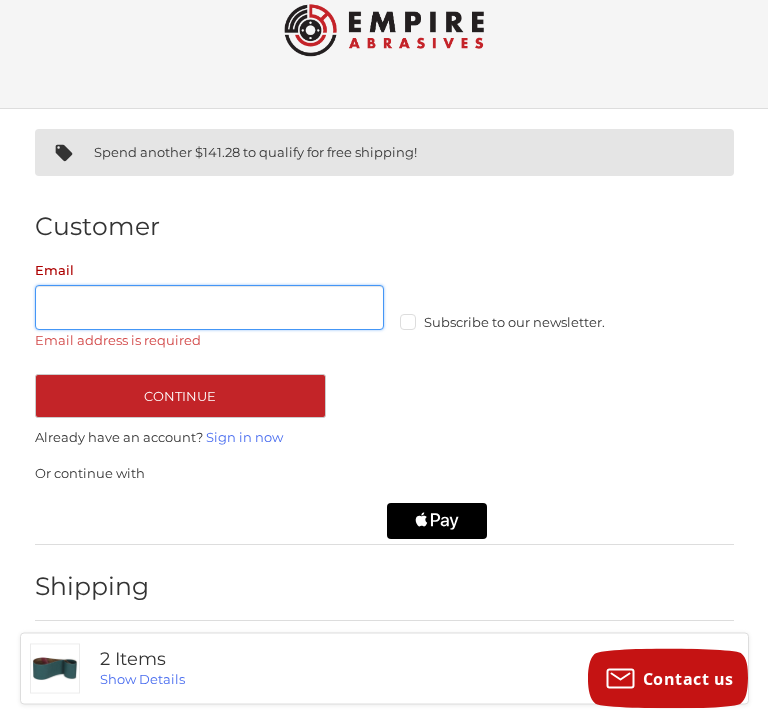 scroll, scrollTop: 192, scrollLeft: 0, axis: vertical 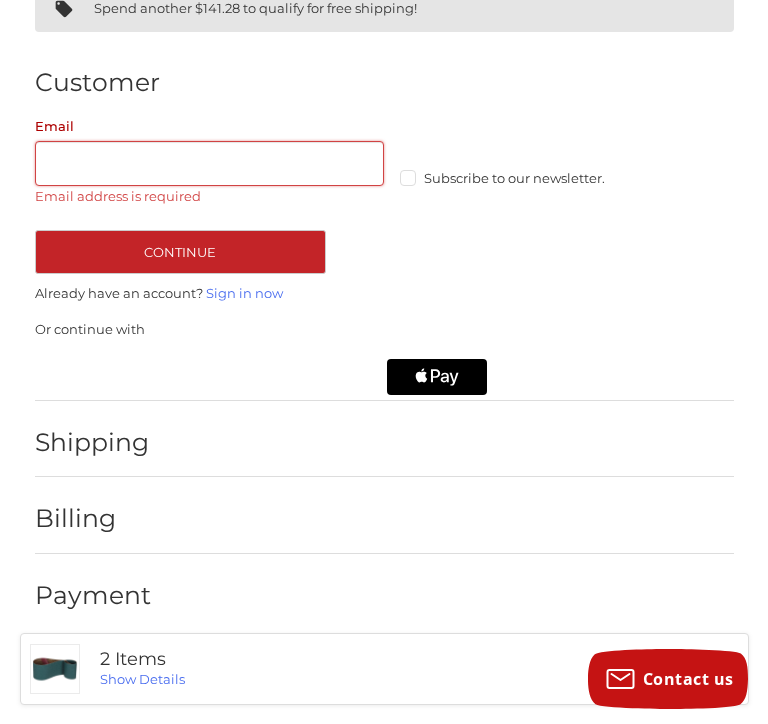 click on "2 Items" at bounding box center (259, 659) 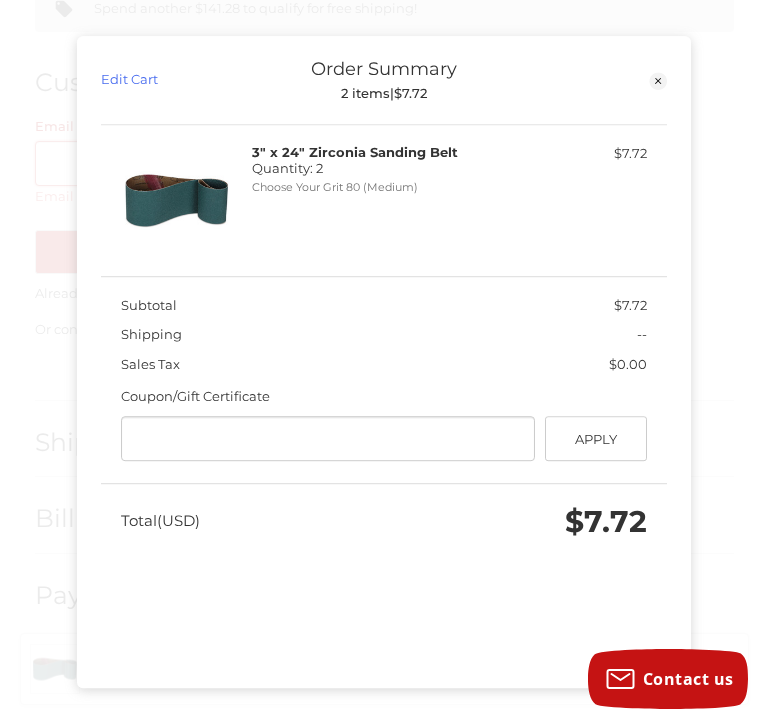 click on "3" x 24" Zirconia Sanding Belt Quantity: 2 Choose Your Grit 80 (Medium) $7.72" at bounding box center [384, 200] 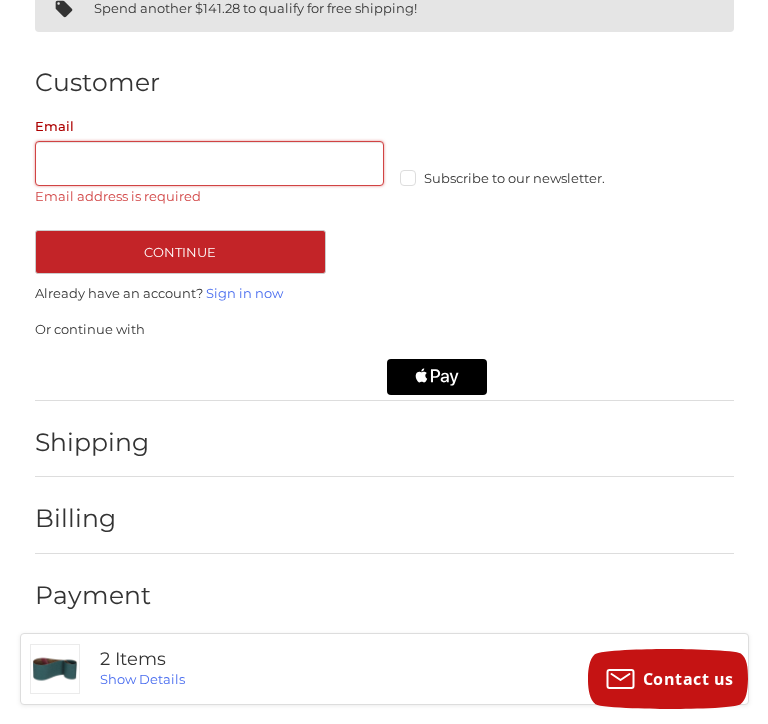 click on "Apple Logo" 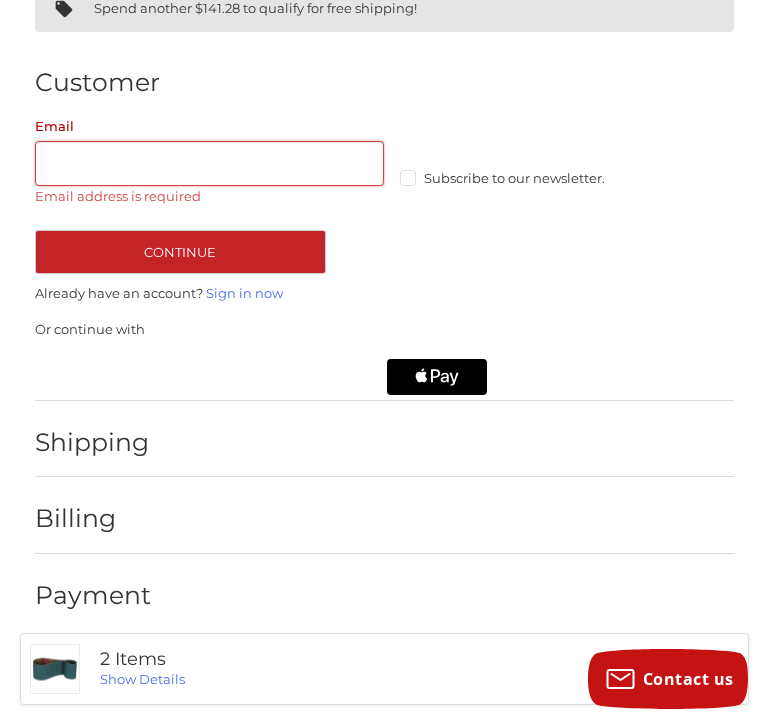 click on "Apple Logo" 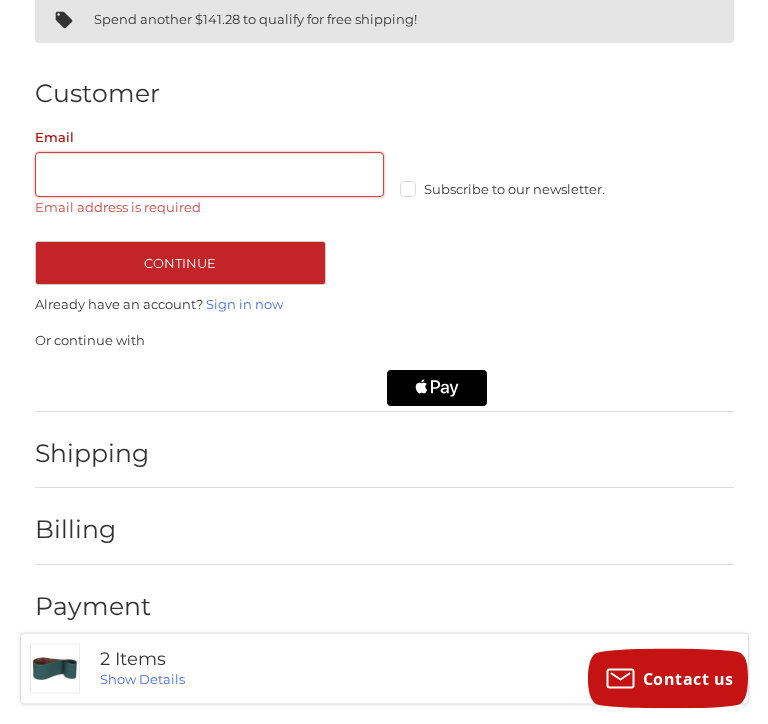 scroll, scrollTop: 192, scrollLeft: 0, axis: vertical 